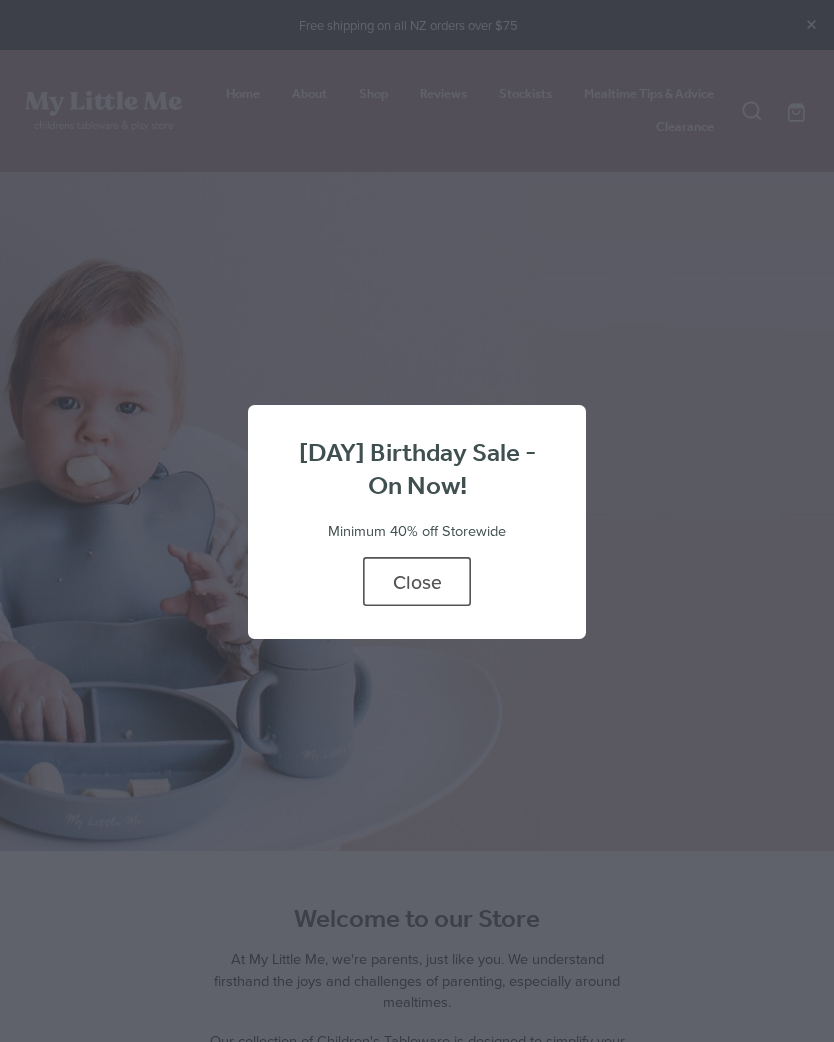 scroll, scrollTop: 0, scrollLeft: 0, axis: both 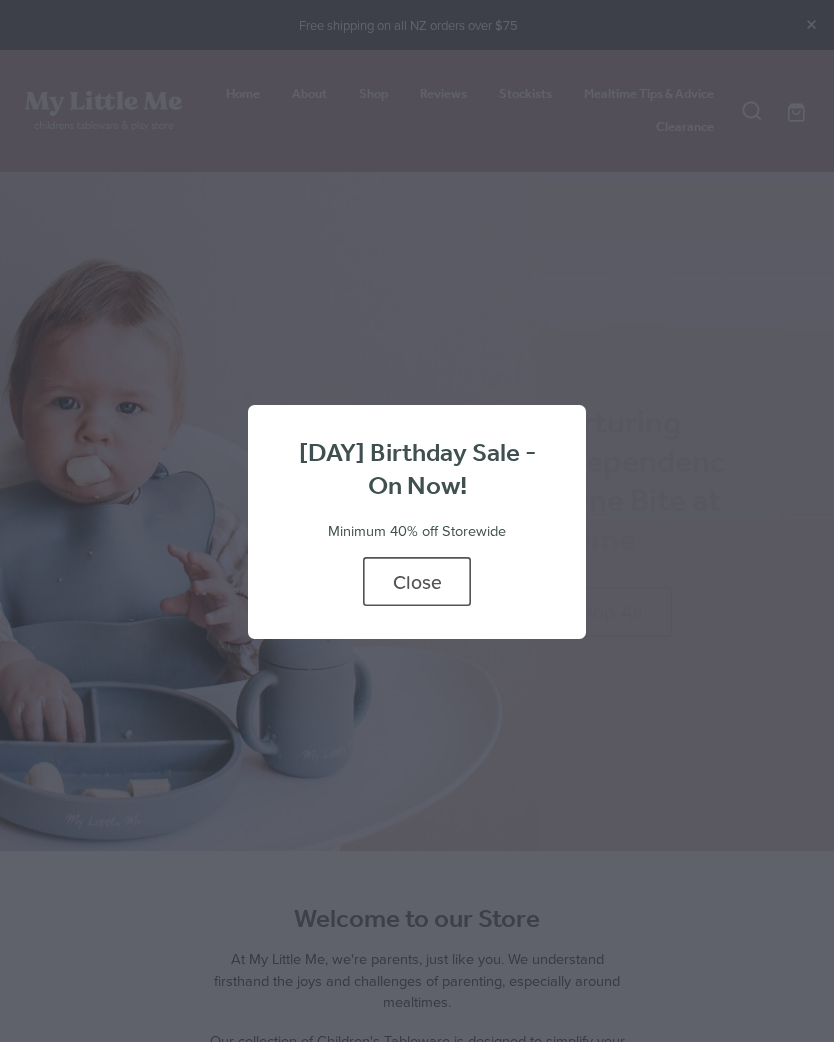 click on "Close" at bounding box center (417, 581) 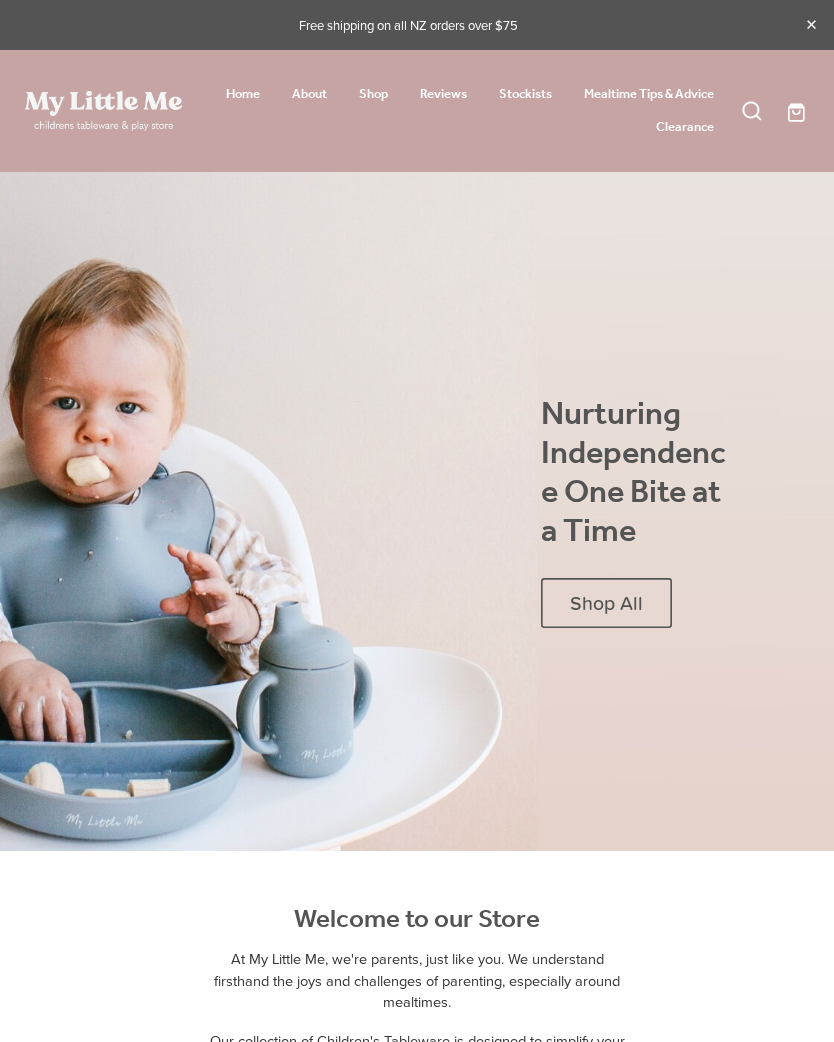 click on "Shop" at bounding box center (373, 94) 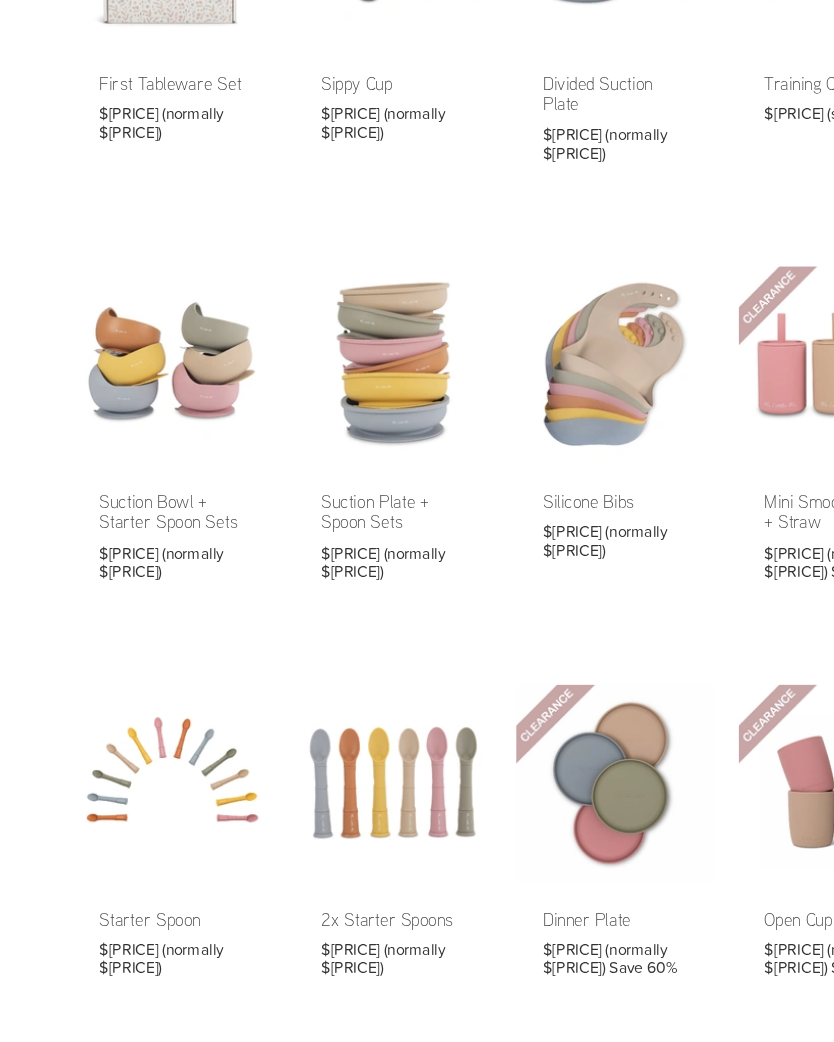 scroll, scrollTop: 331, scrollLeft: 0, axis: vertical 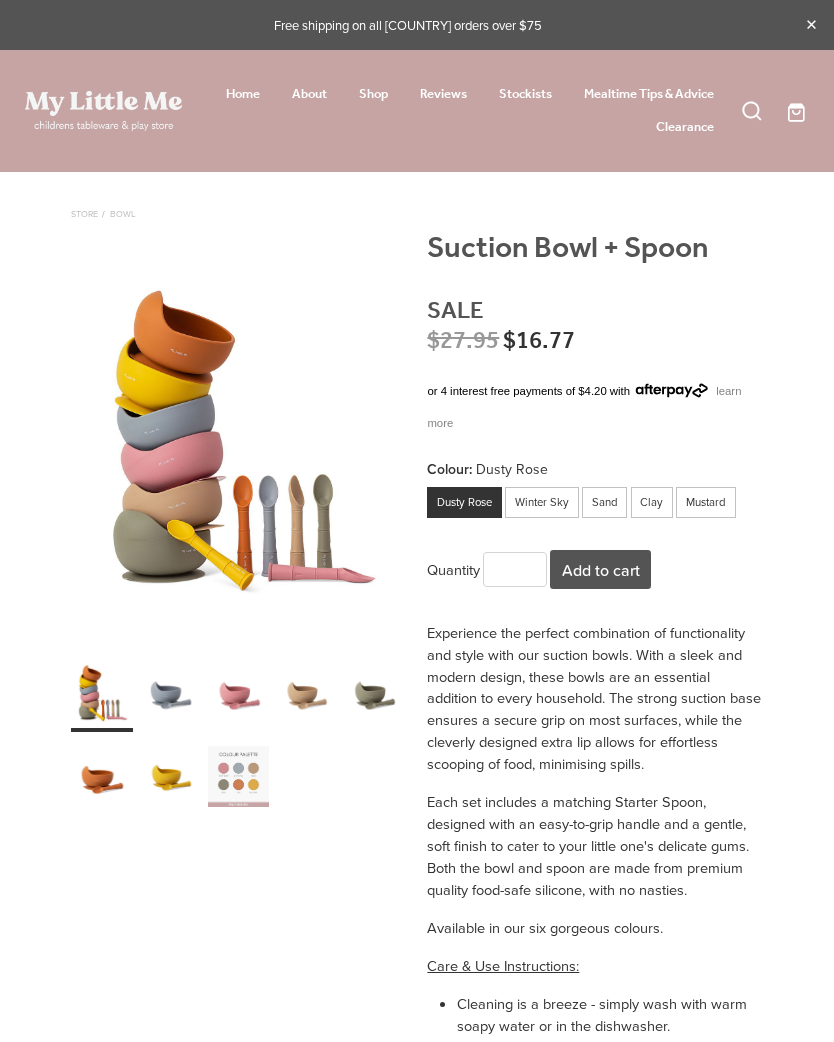 click on "Winter Sky" at bounding box center [542, 502] 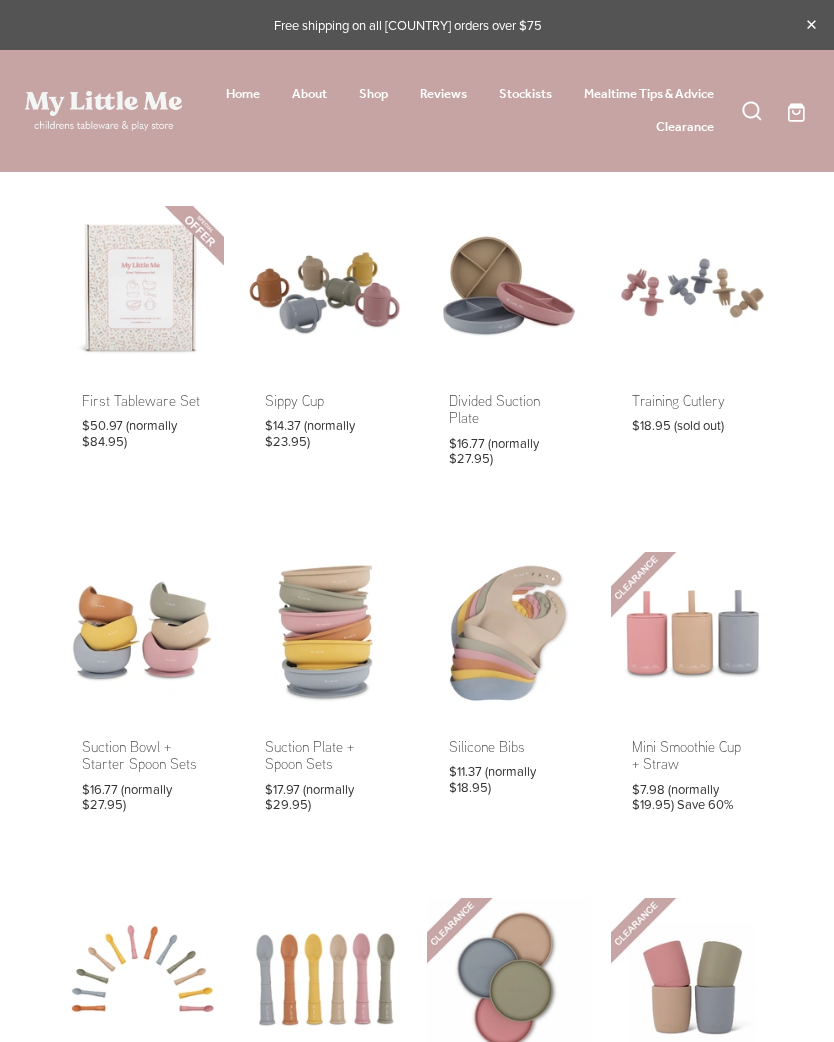 scroll, scrollTop: 332, scrollLeft: 0, axis: vertical 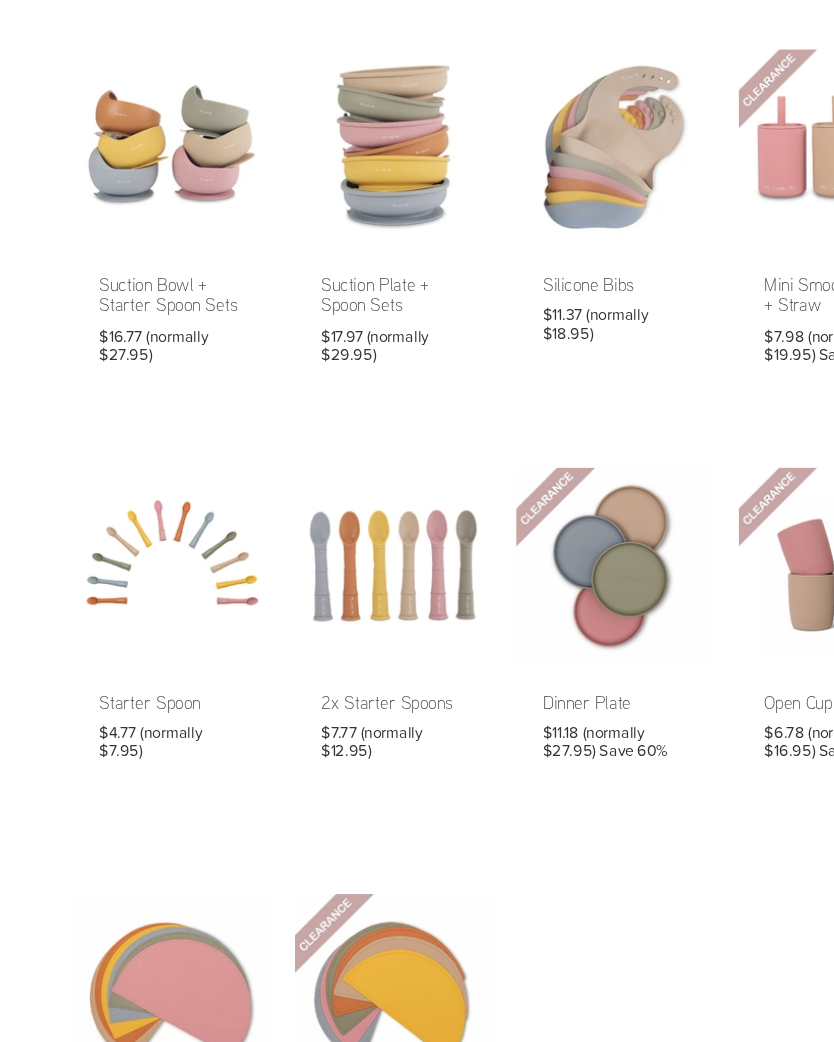 click at bounding box center [509, 361] 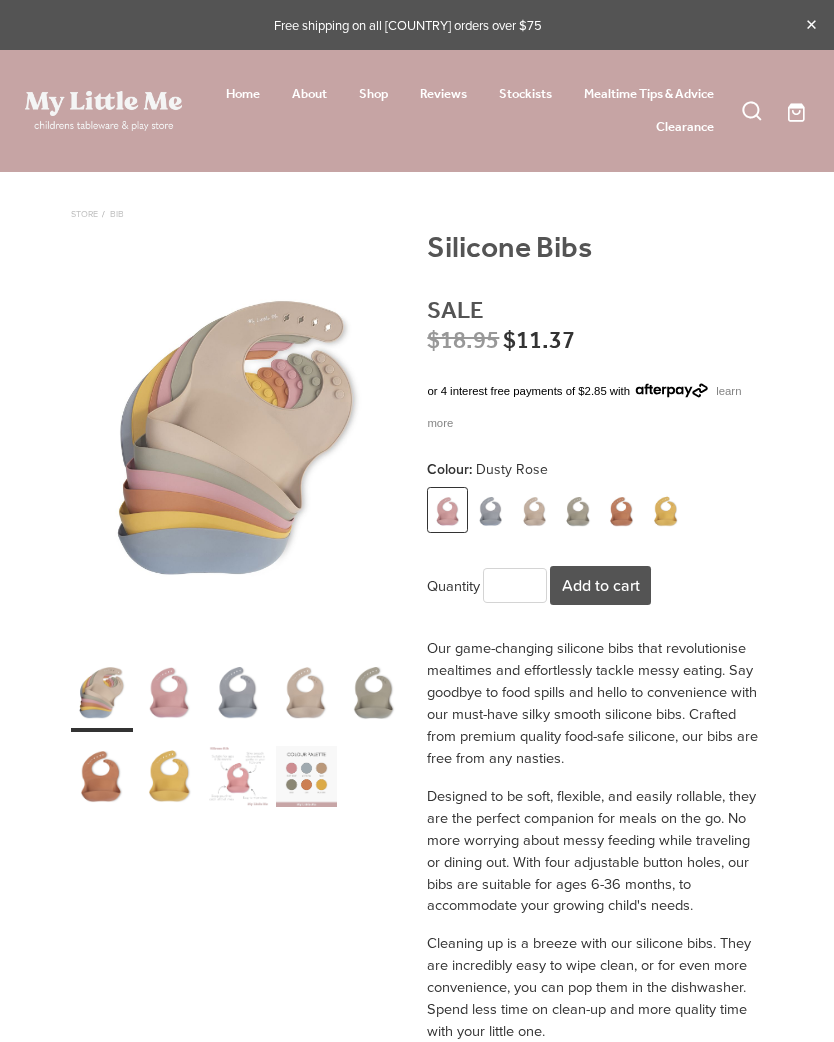 scroll, scrollTop: 0, scrollLeft: 0, axis: both 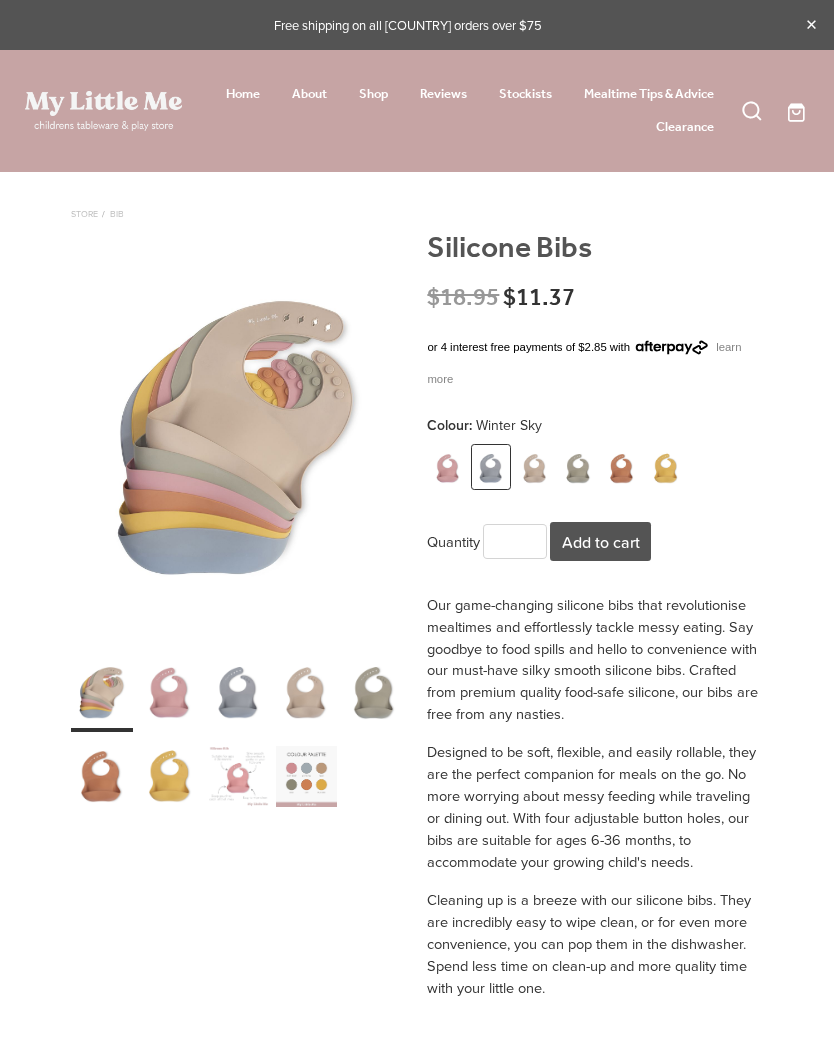 click at bounding box center (447, 468) 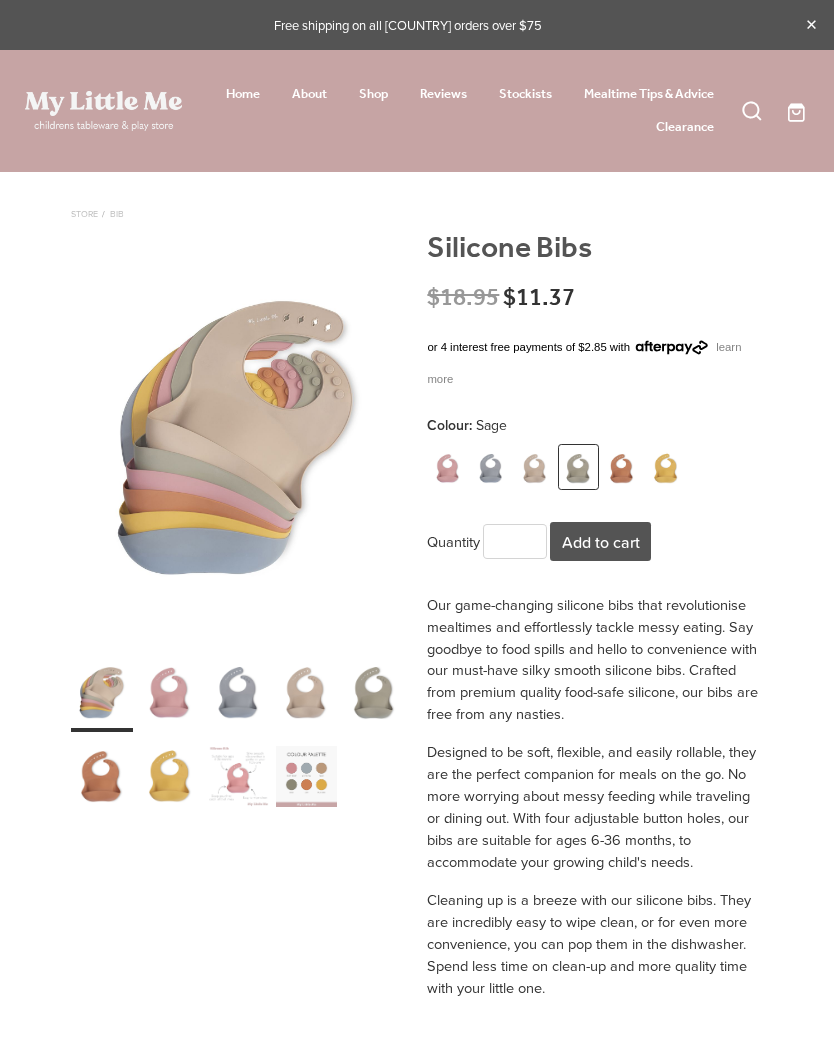 click at bounding box center (447, 468) 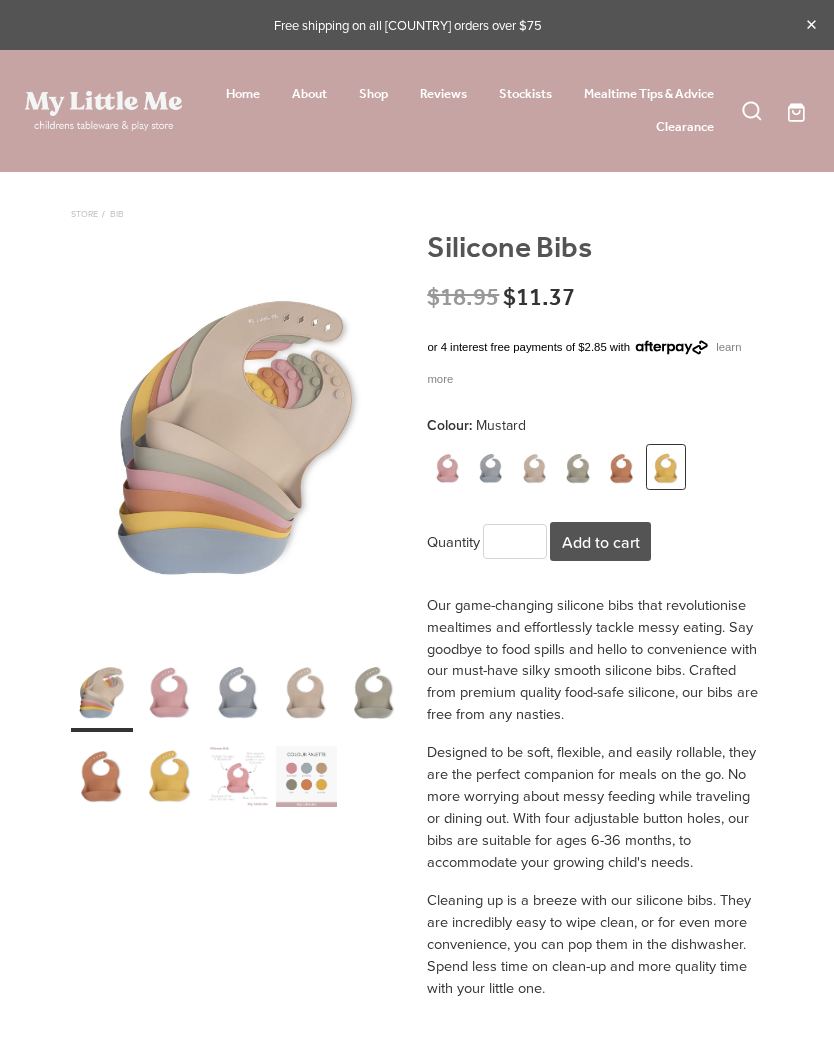 click at bounding box center (447, 468) 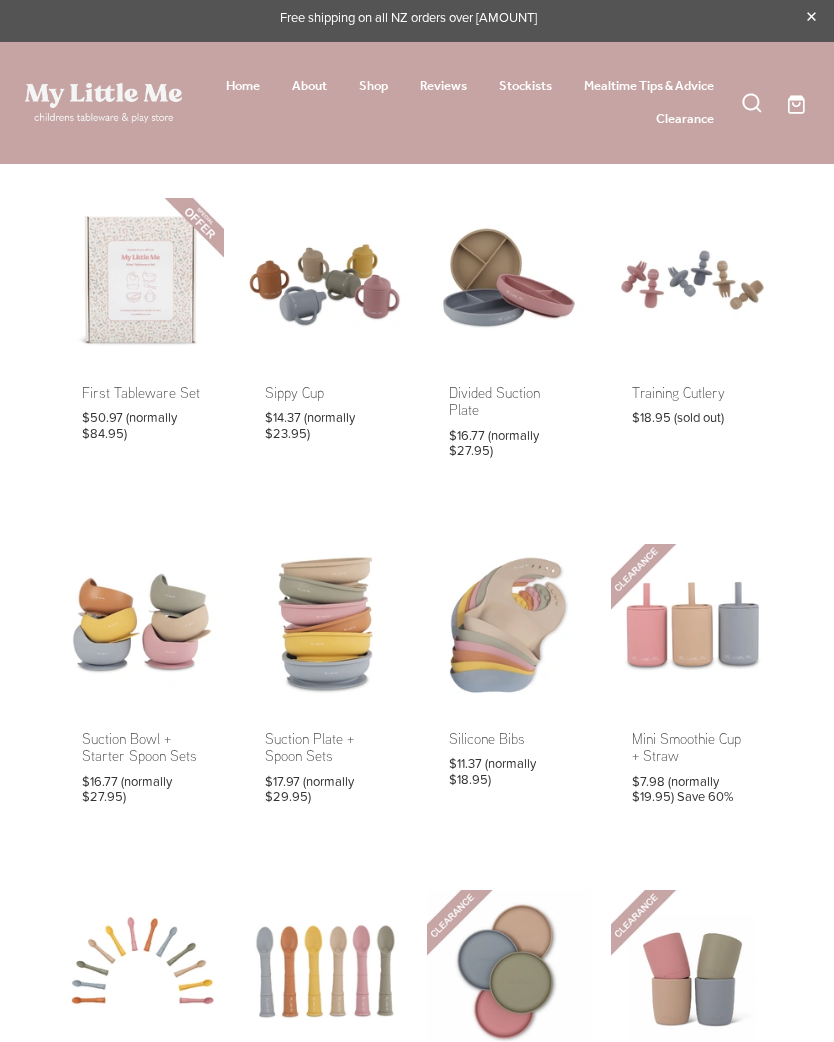 scroll, scrollTop: 0, scrollLeft: 0, axis: both 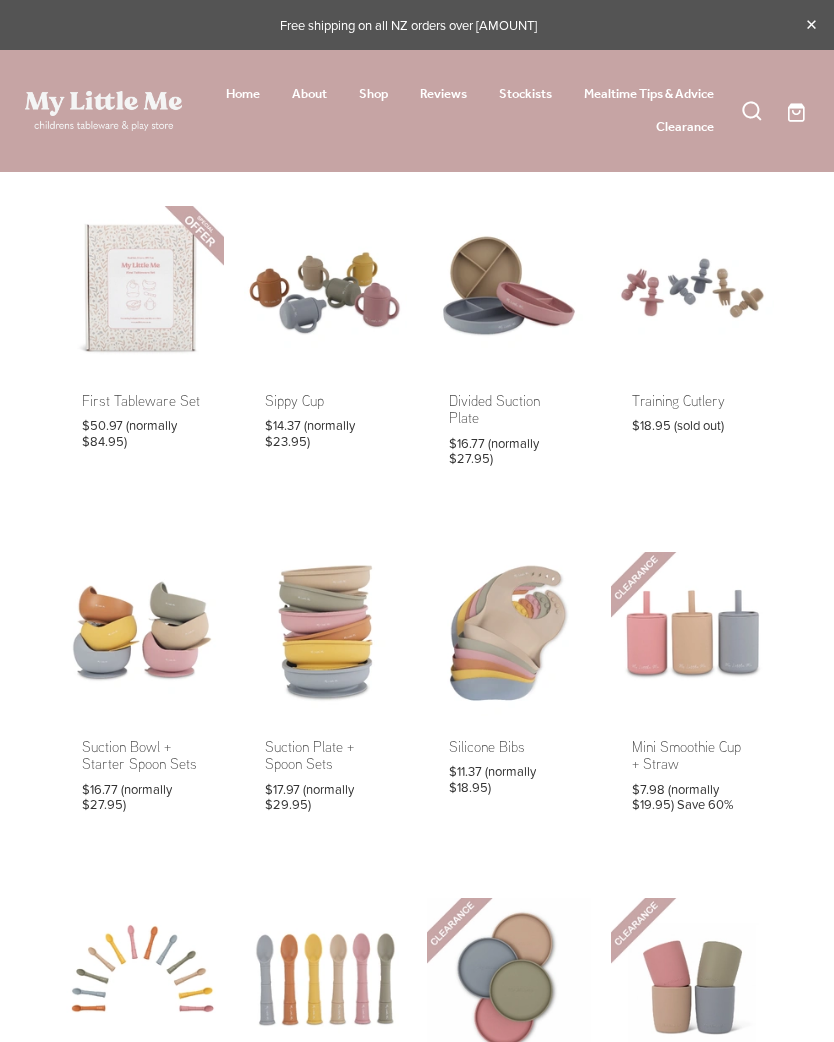 click on "Reviews" at bounding box center [443, 94] 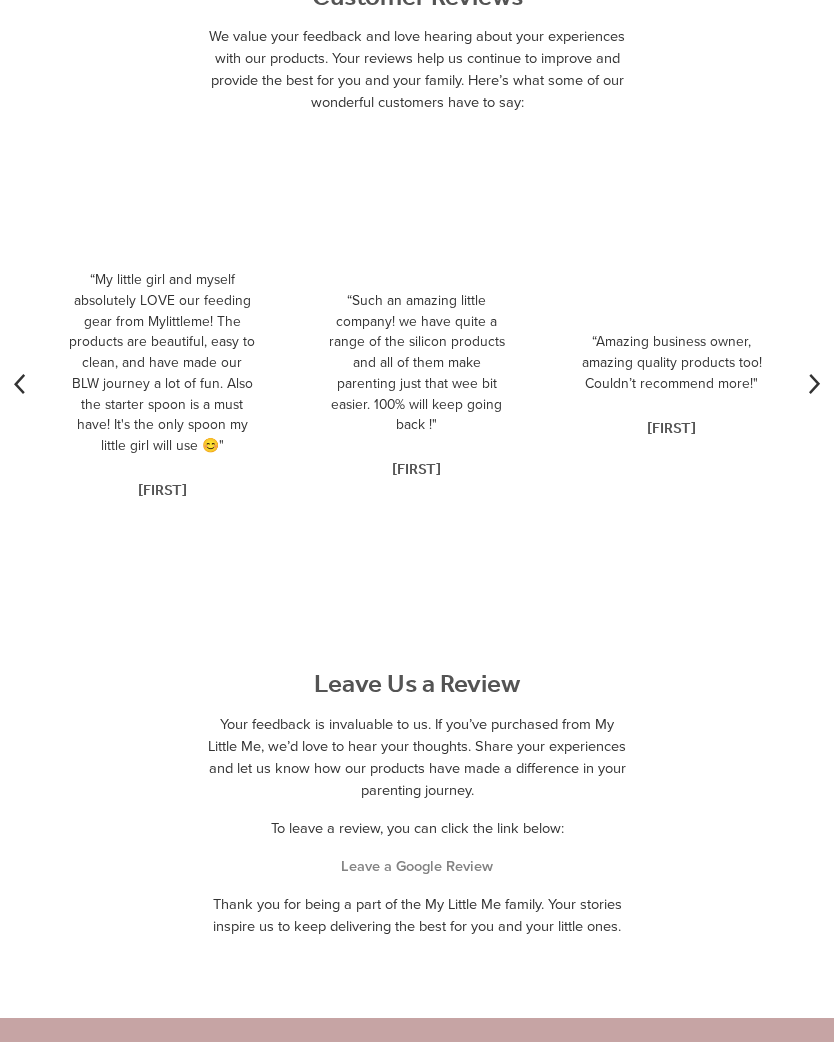 scroll, scrollTop: 212, scrollLeft: 0, axis: vertical 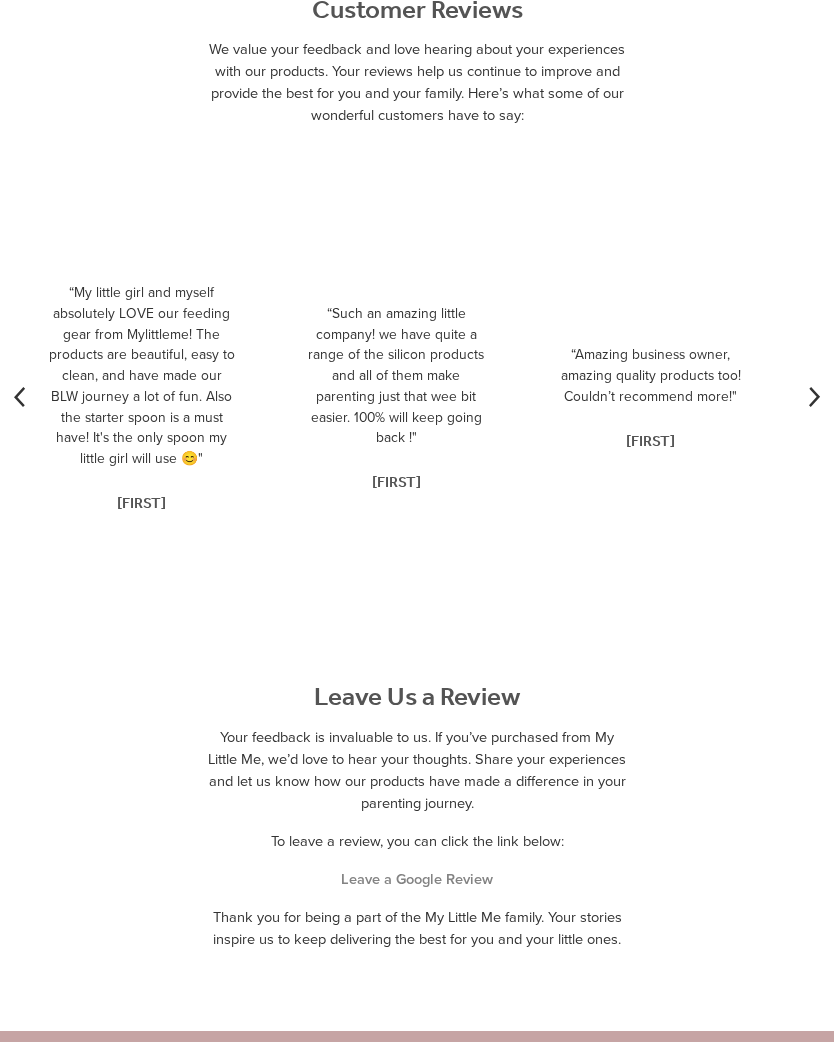 click at bounding box center [814, 397] 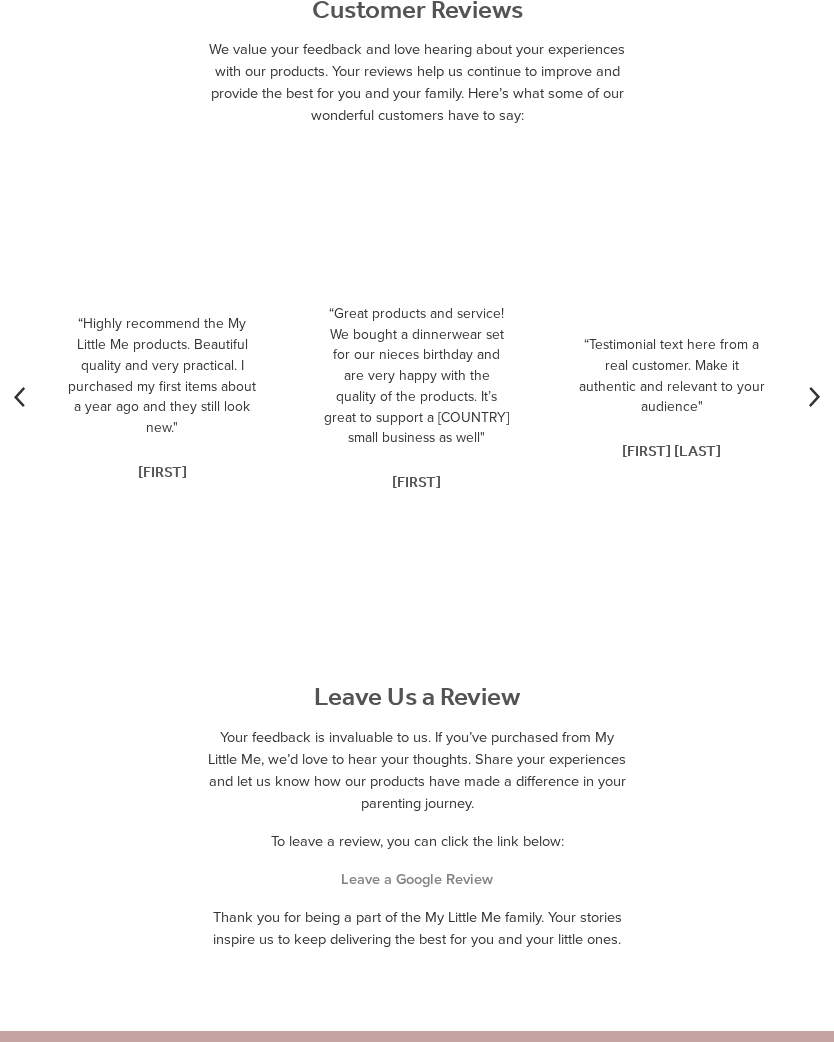 click on "“Testimonial text here from a real customer. Make it authentic and relevant to your audience"" at bounding box center [671, 375] 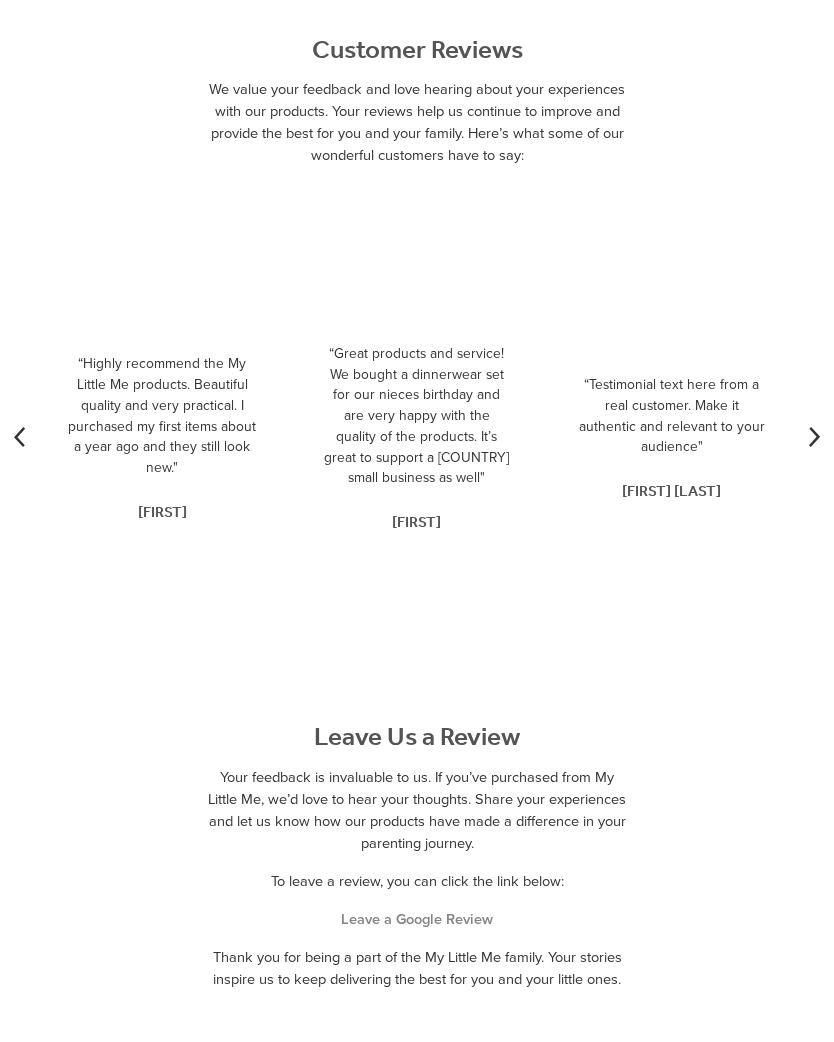 scroll, scrollTop: 0, scrollLeft: 0, axis: both 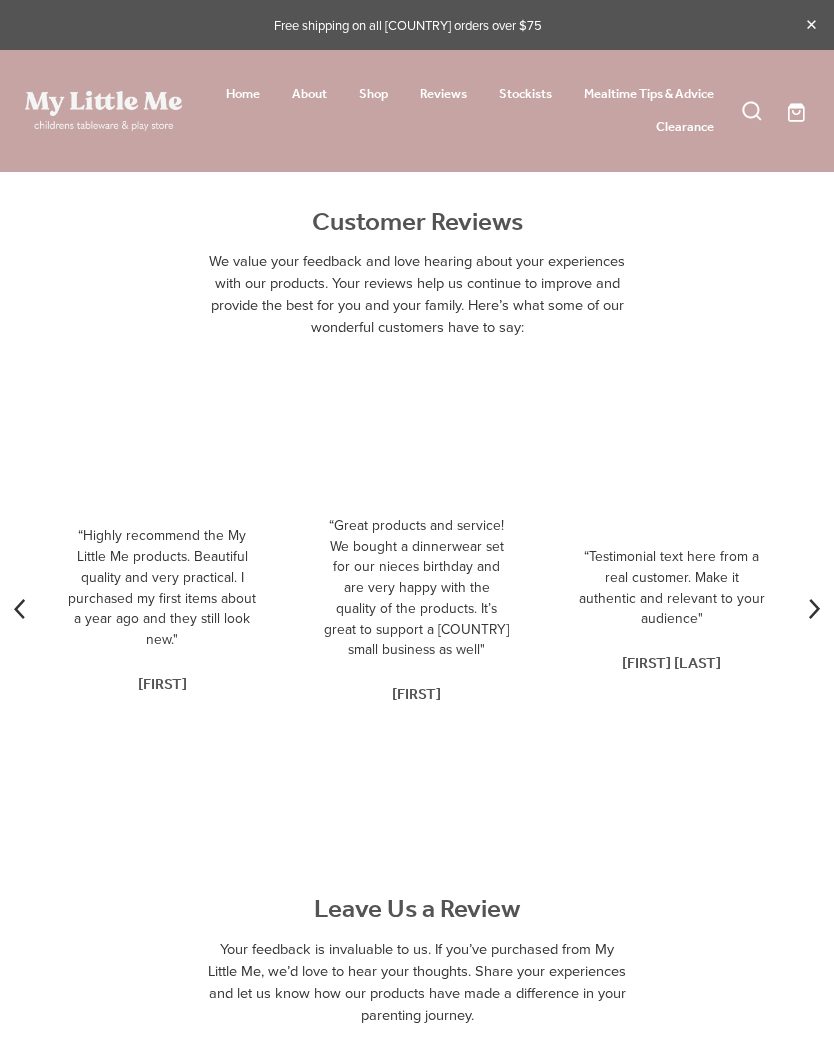 click on "Clearance" at bounding box center [685, 127] 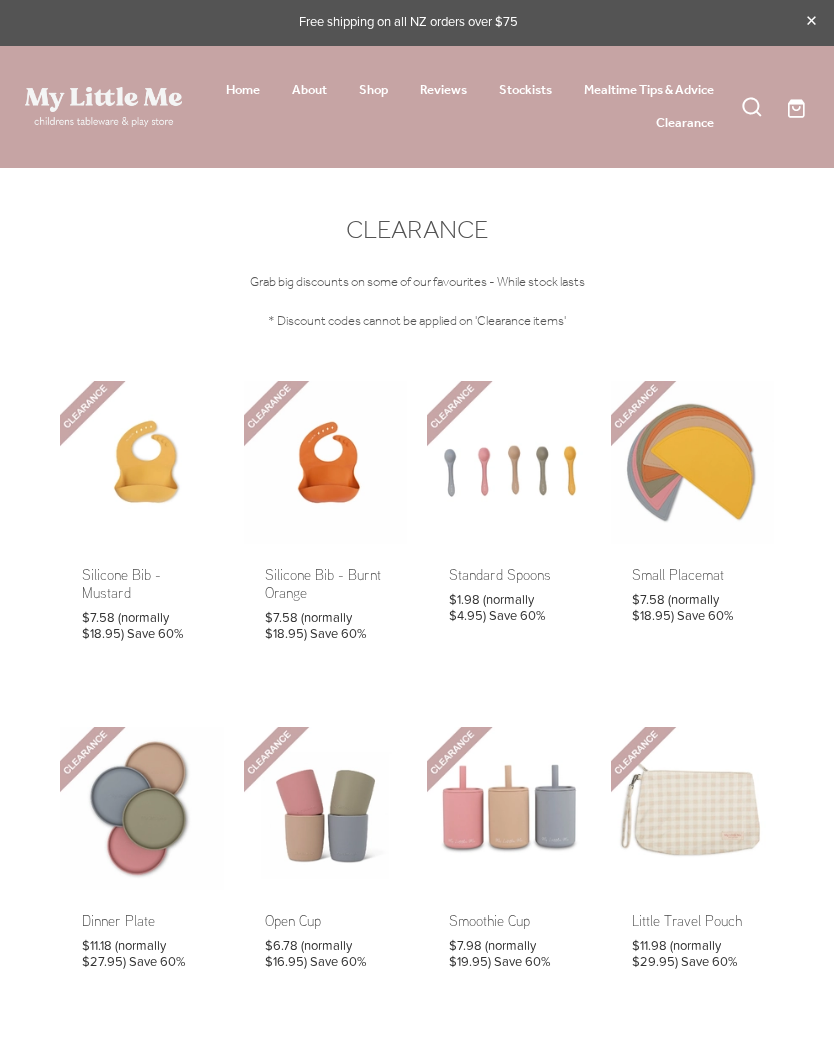 scroll, scrollTop: 0, scrollLeft: 0, axis: both 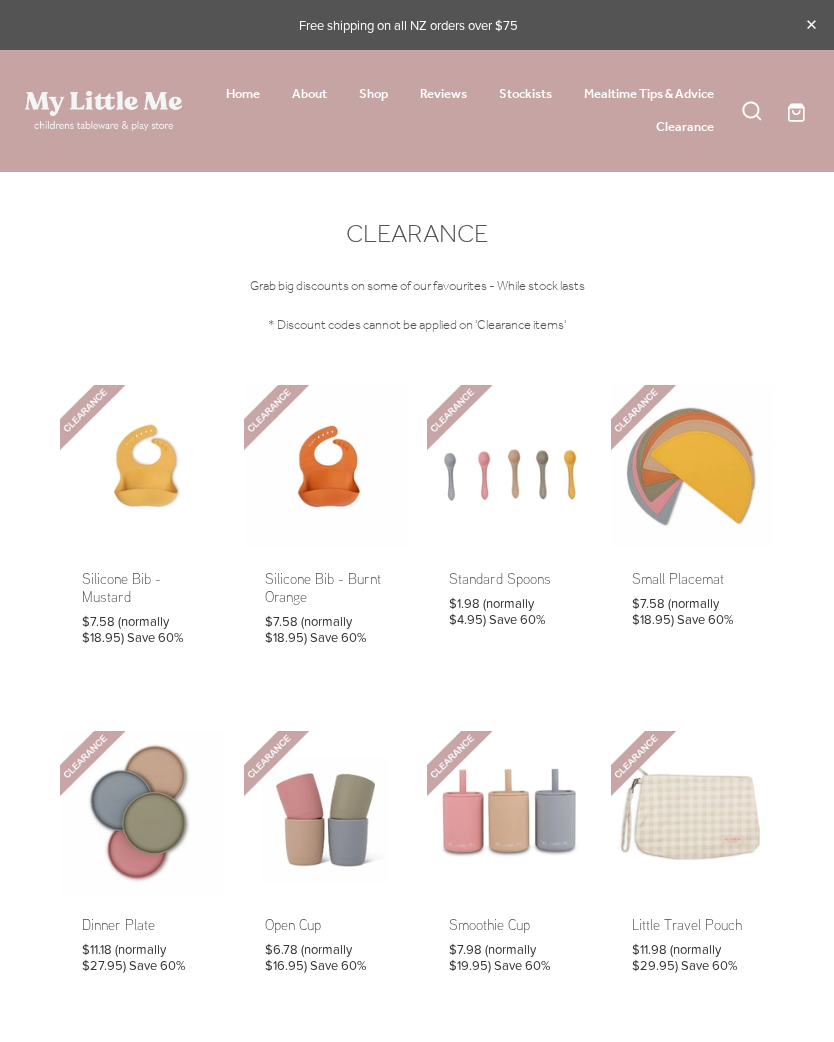 click on "Home" at bounding box center (243, 94) 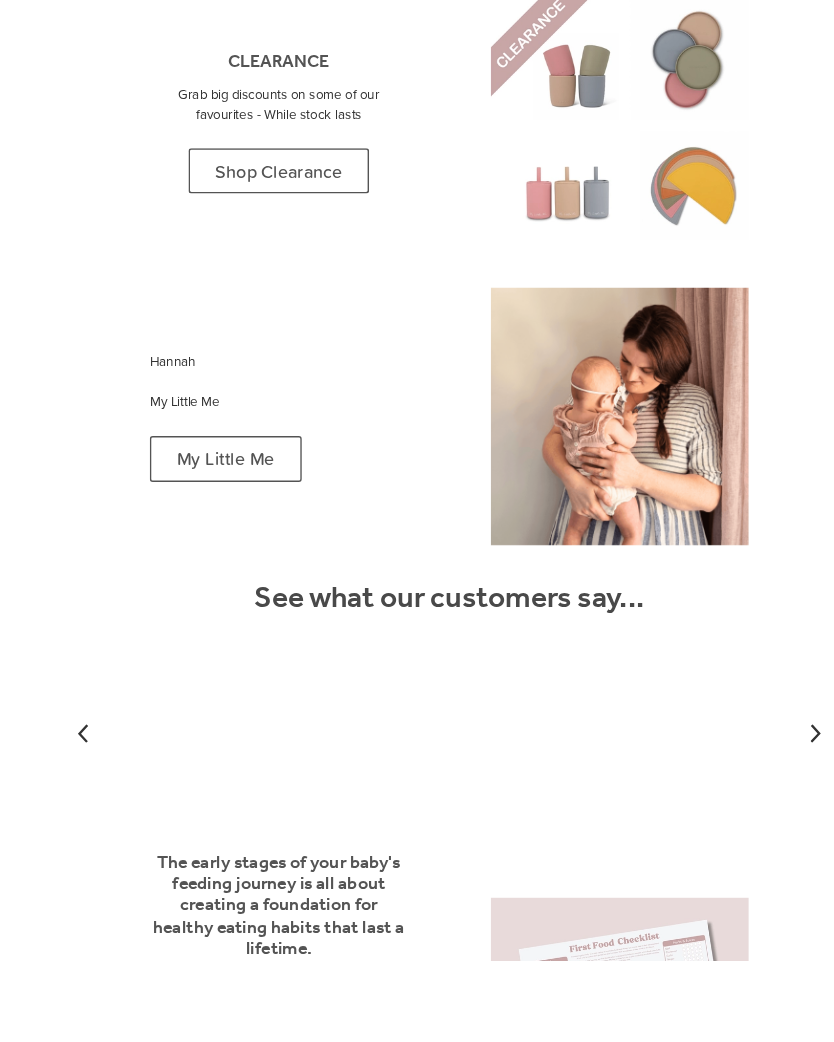 scroll, scrollTop: 1609, scrollLeft: 0, axis: vertical 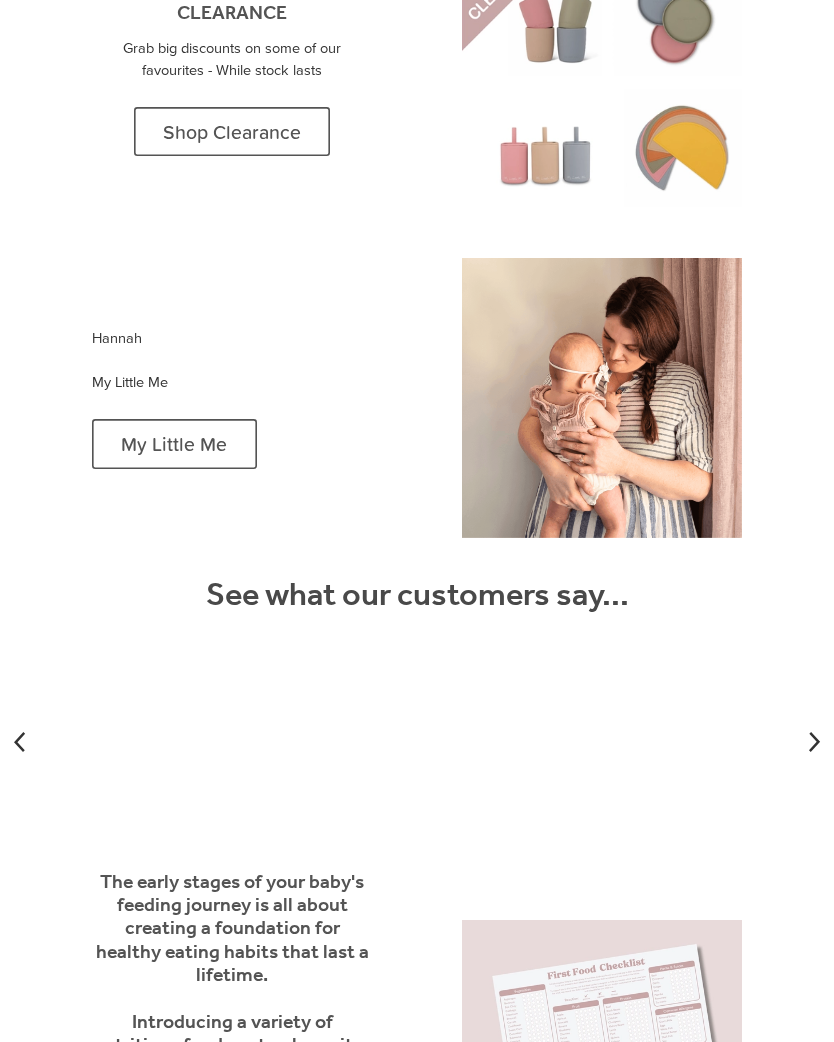 click on "My Little Me" at bounding box center (174, 443) 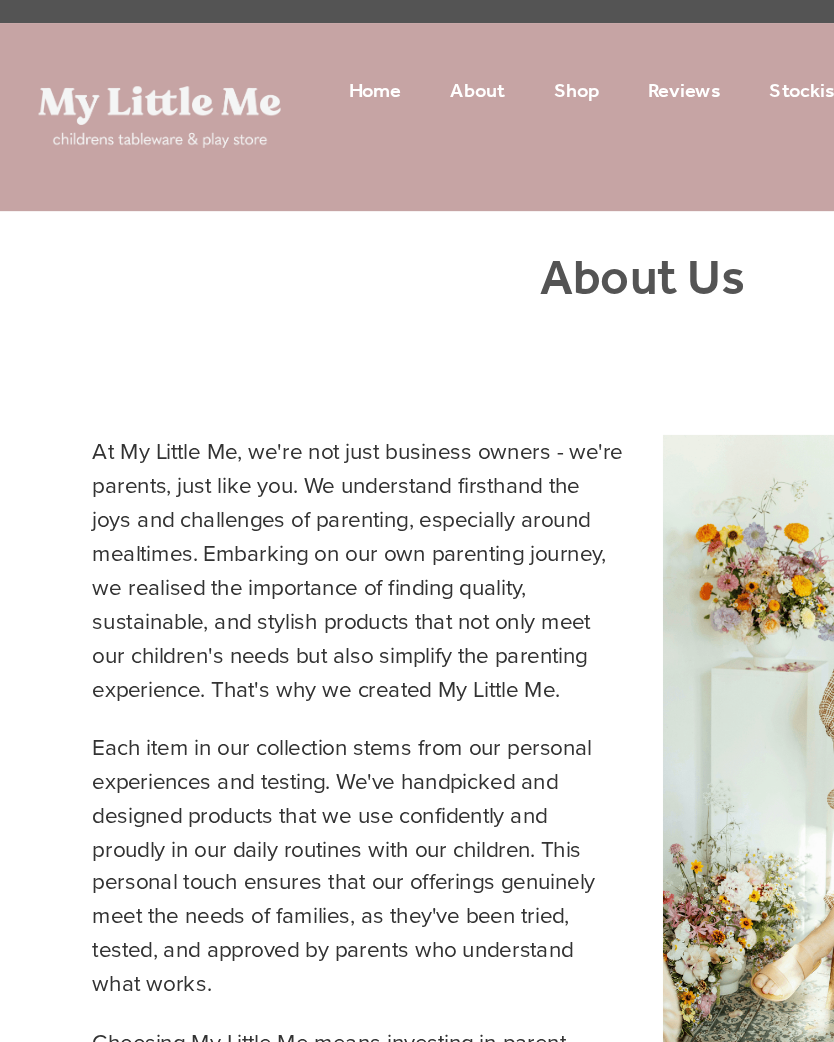 scroll, scrollTop: 0, scrollLeft: 0, axis: both 